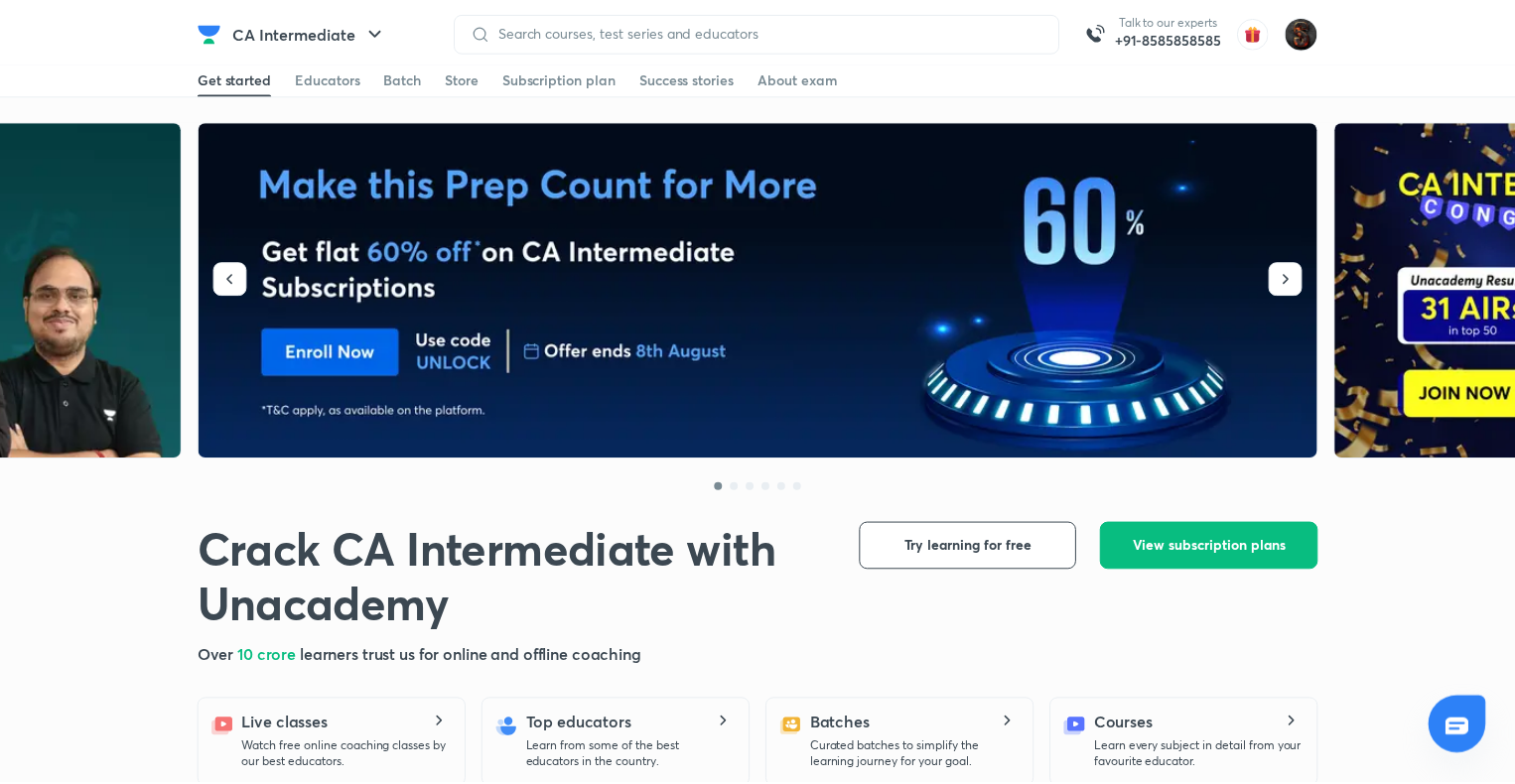 scroll, scrollTop: 0, scrollLeft: 0, axis: both 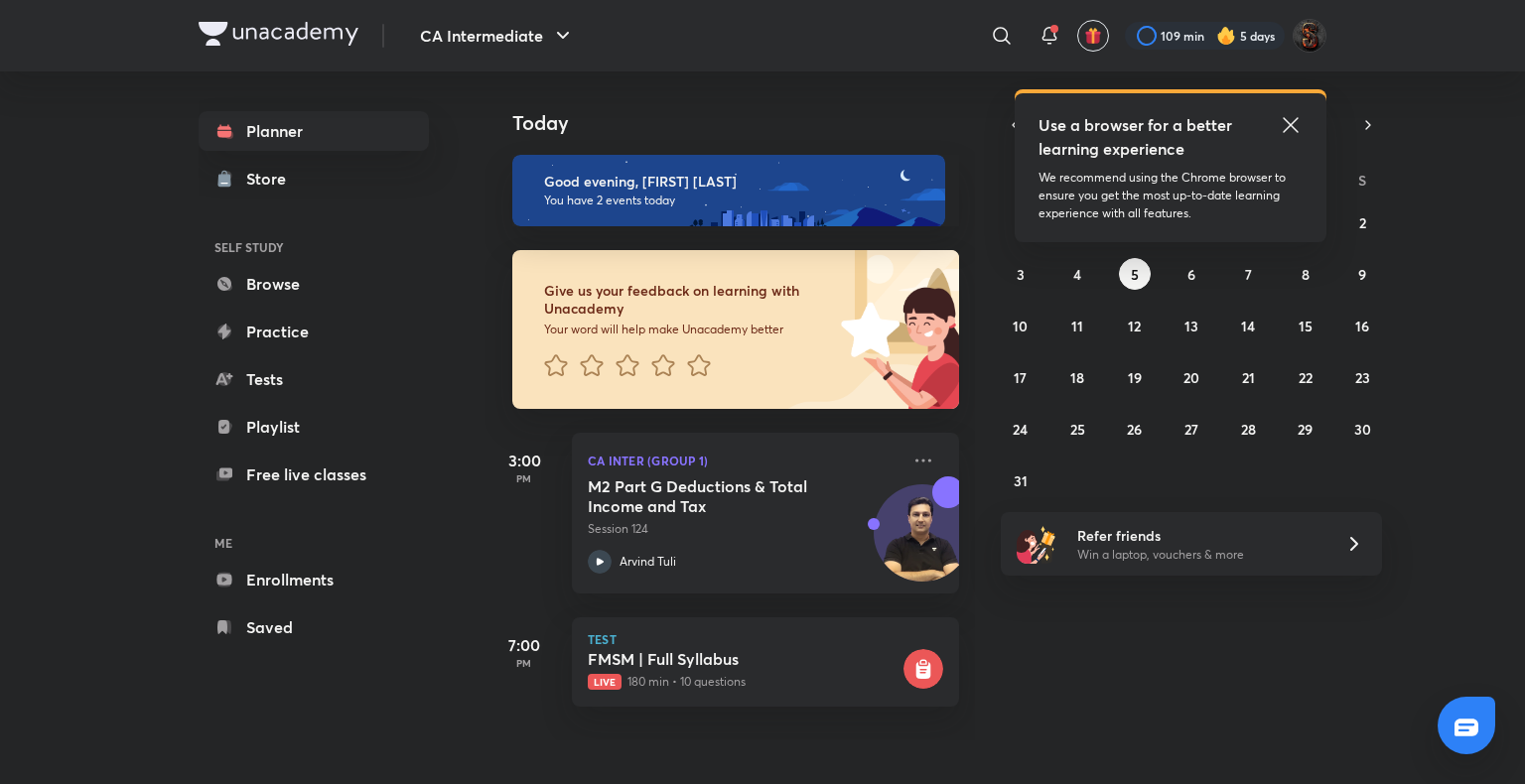 click 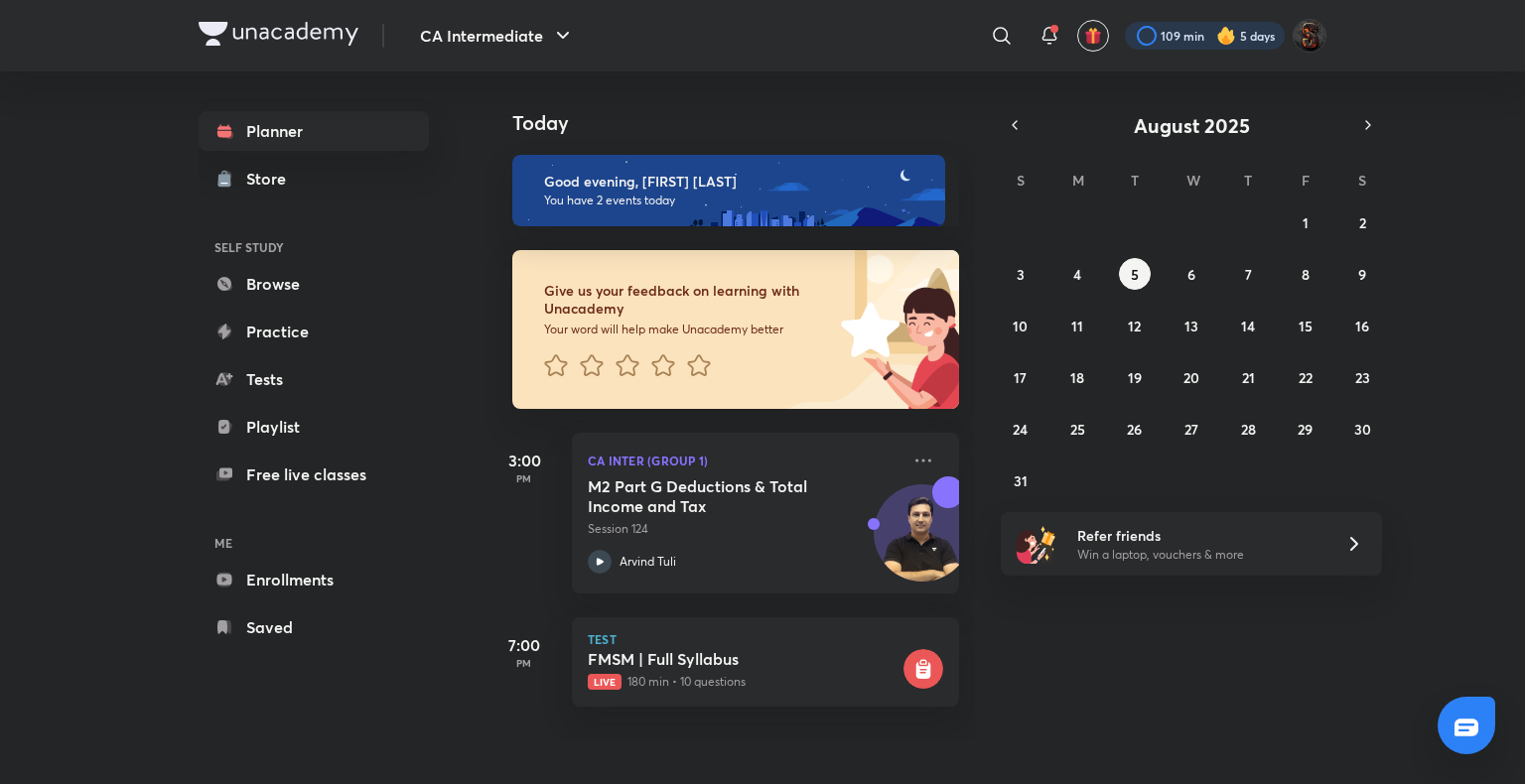 click at bounding box center [1204, 36] 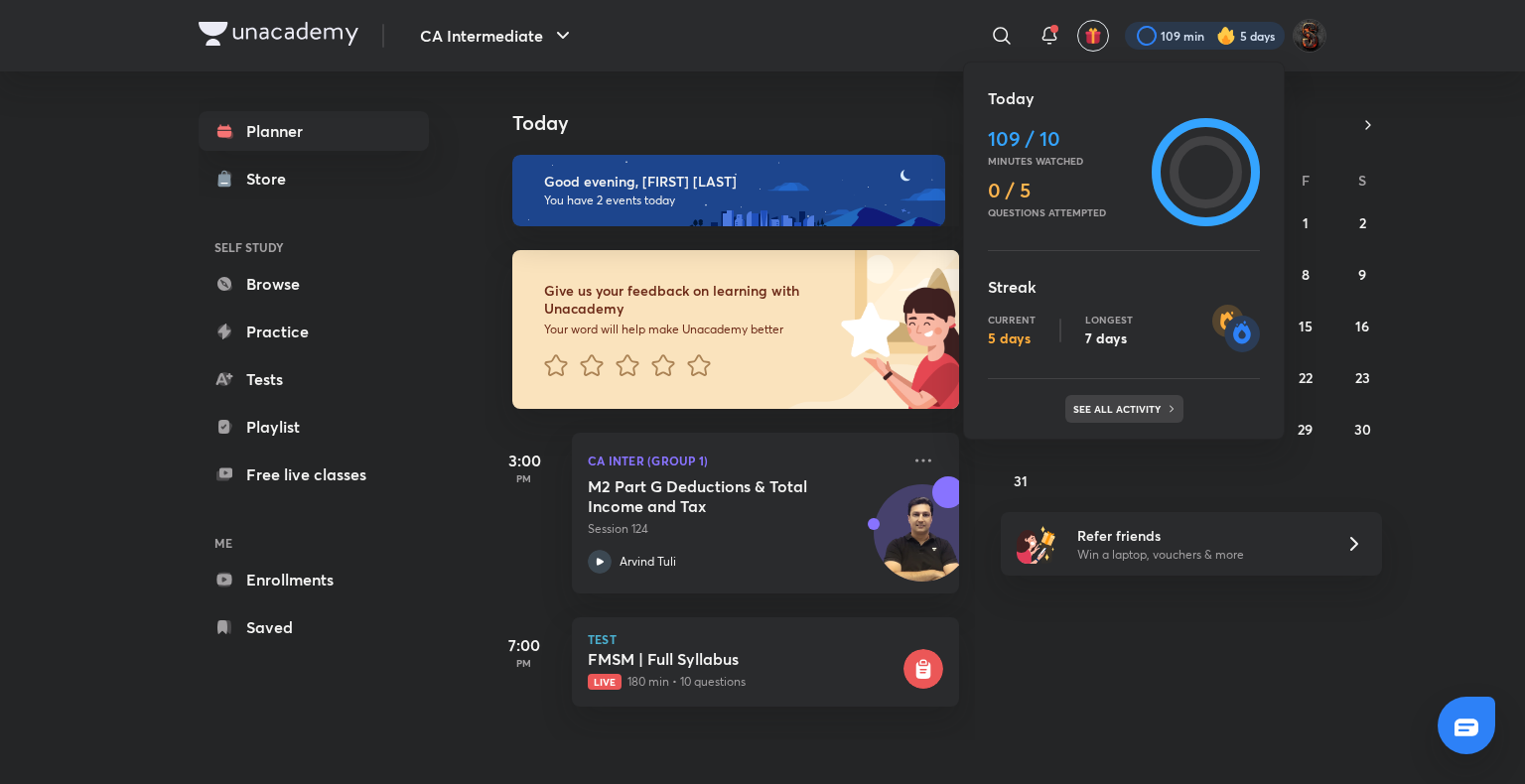 click on "See all activity" at bounding box center [1119, 409] 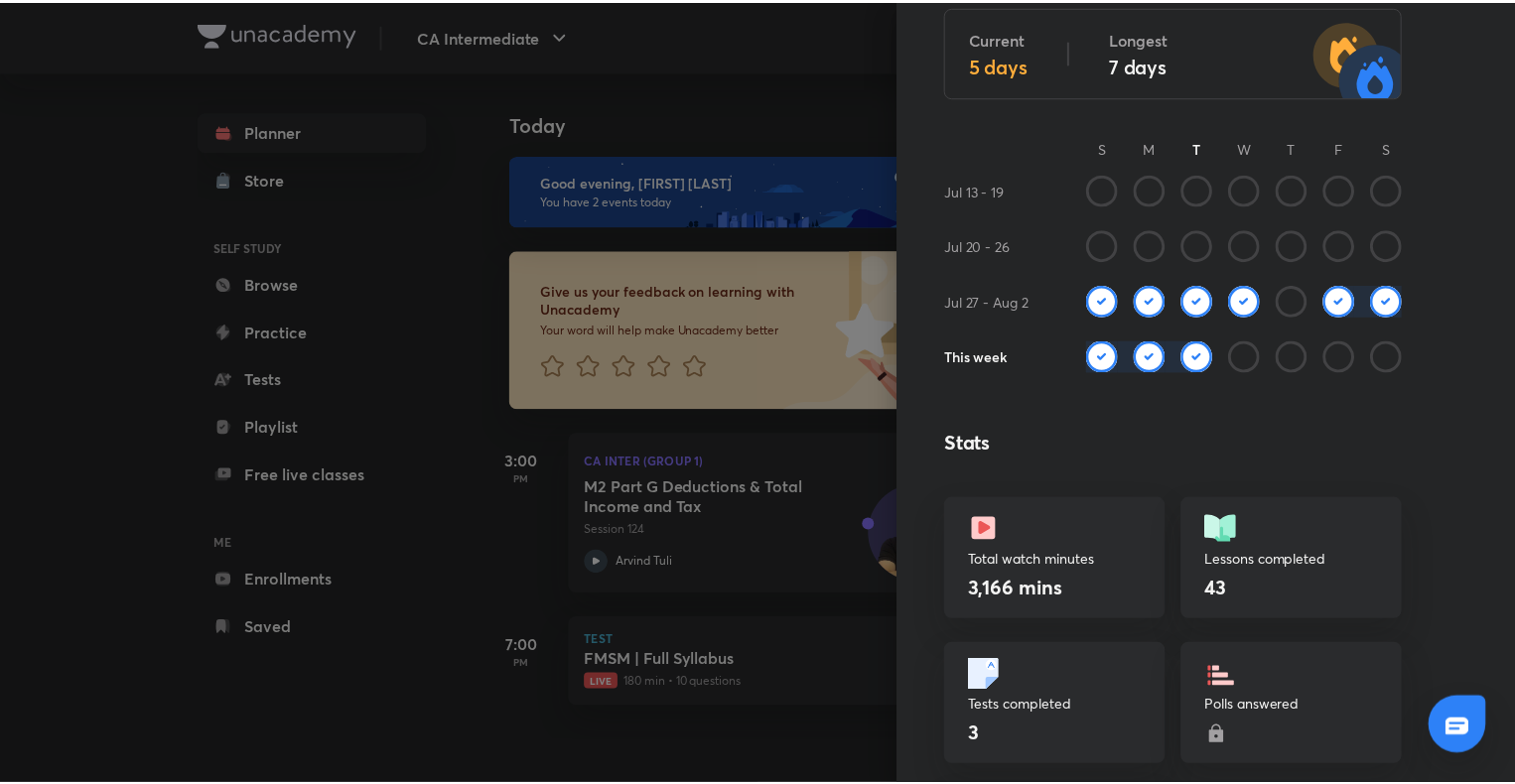 scroll, scrollTop: 0, scrollLeft: 0, axis: both 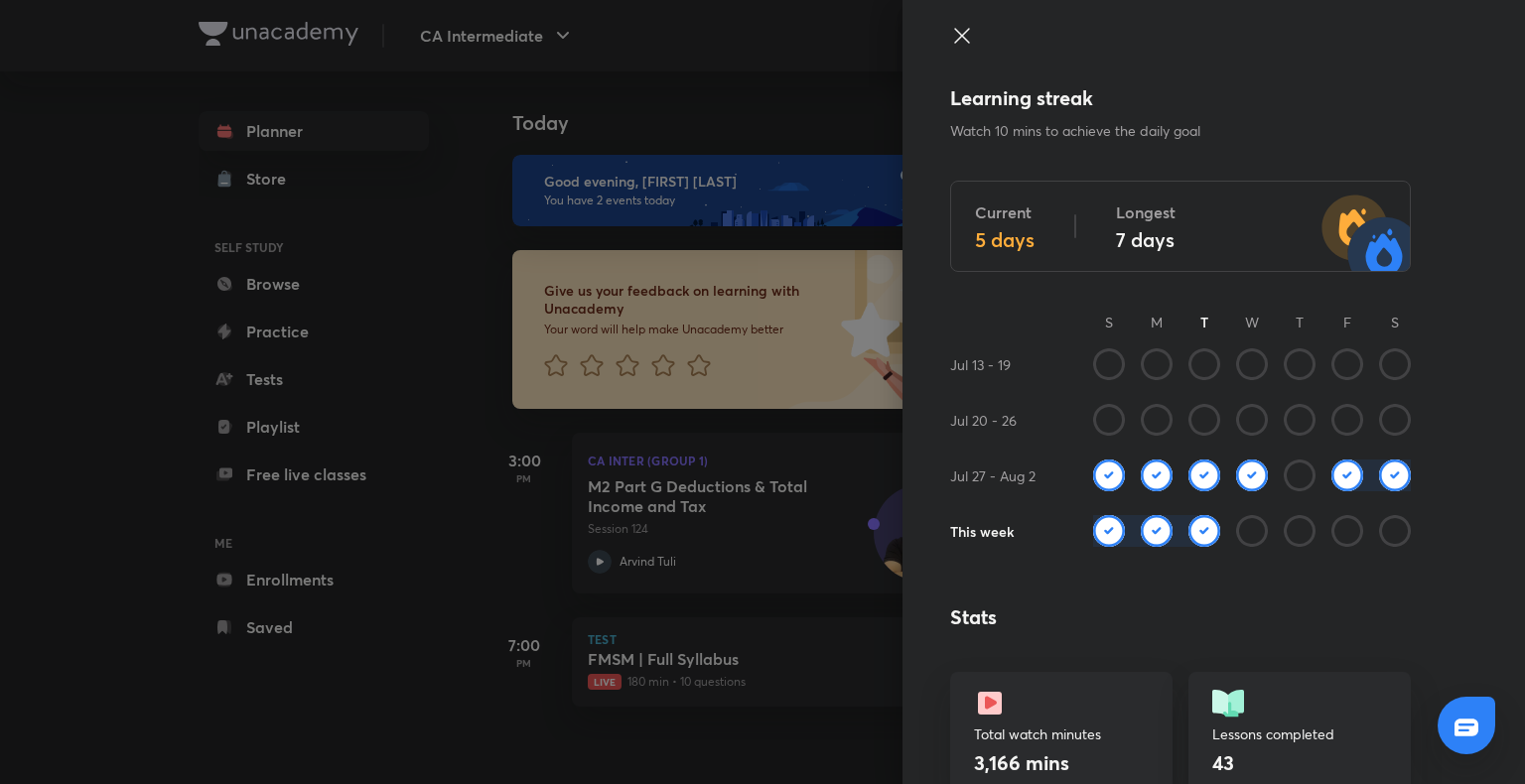 click 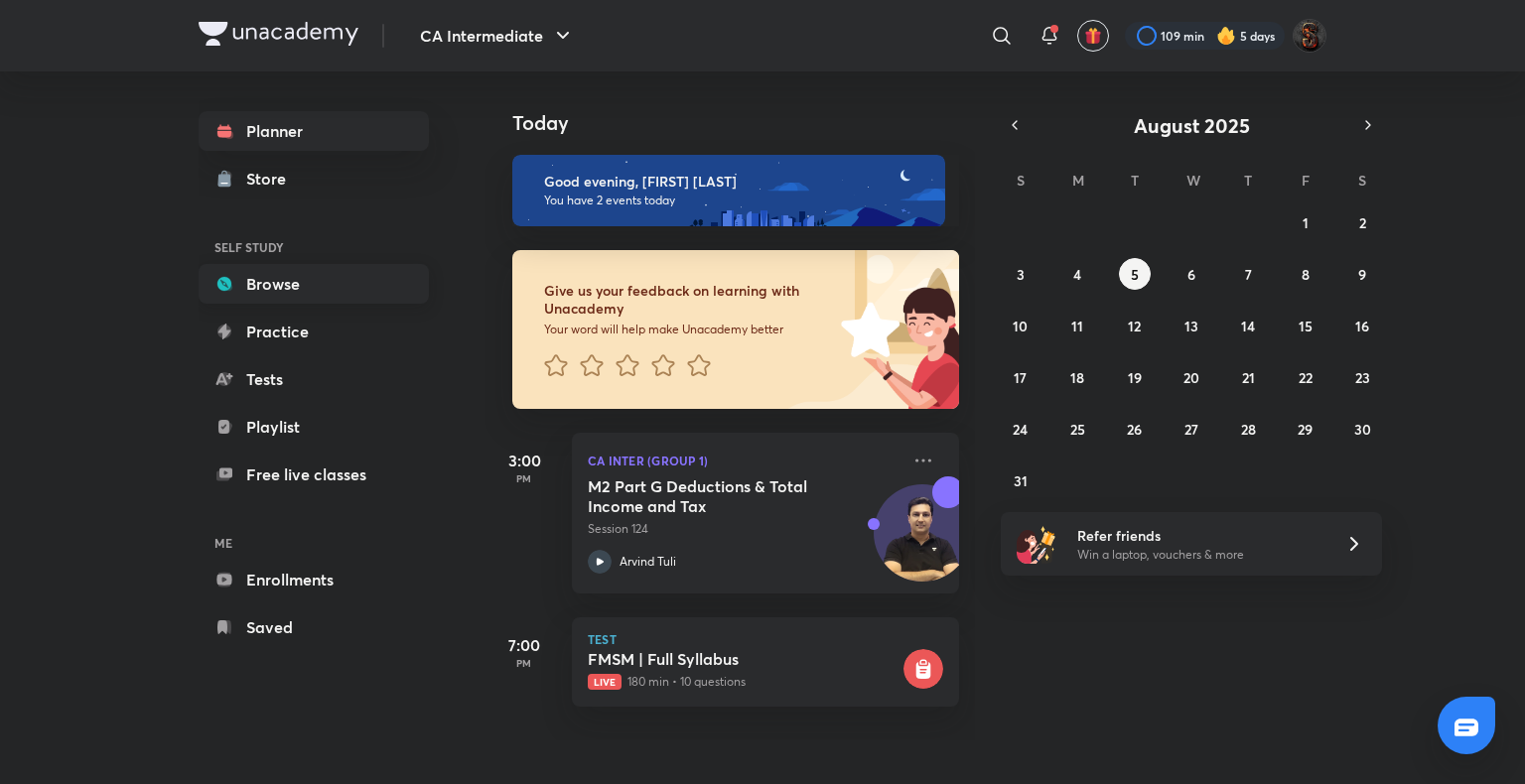 click on "Browse" at bounding box center (314, 284) 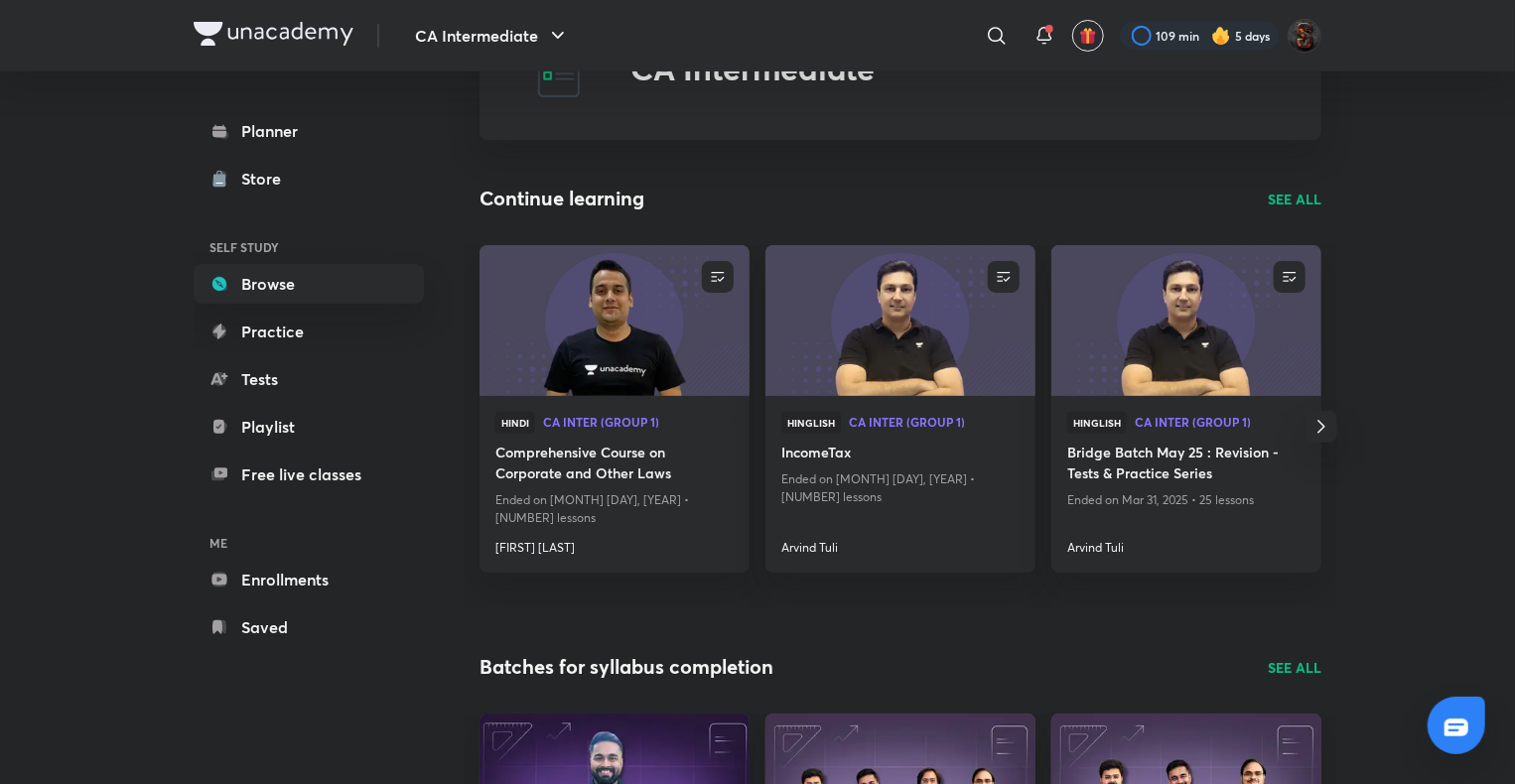 scroll, scrollTop: 95, scrollLeft: 0, axis: vertical 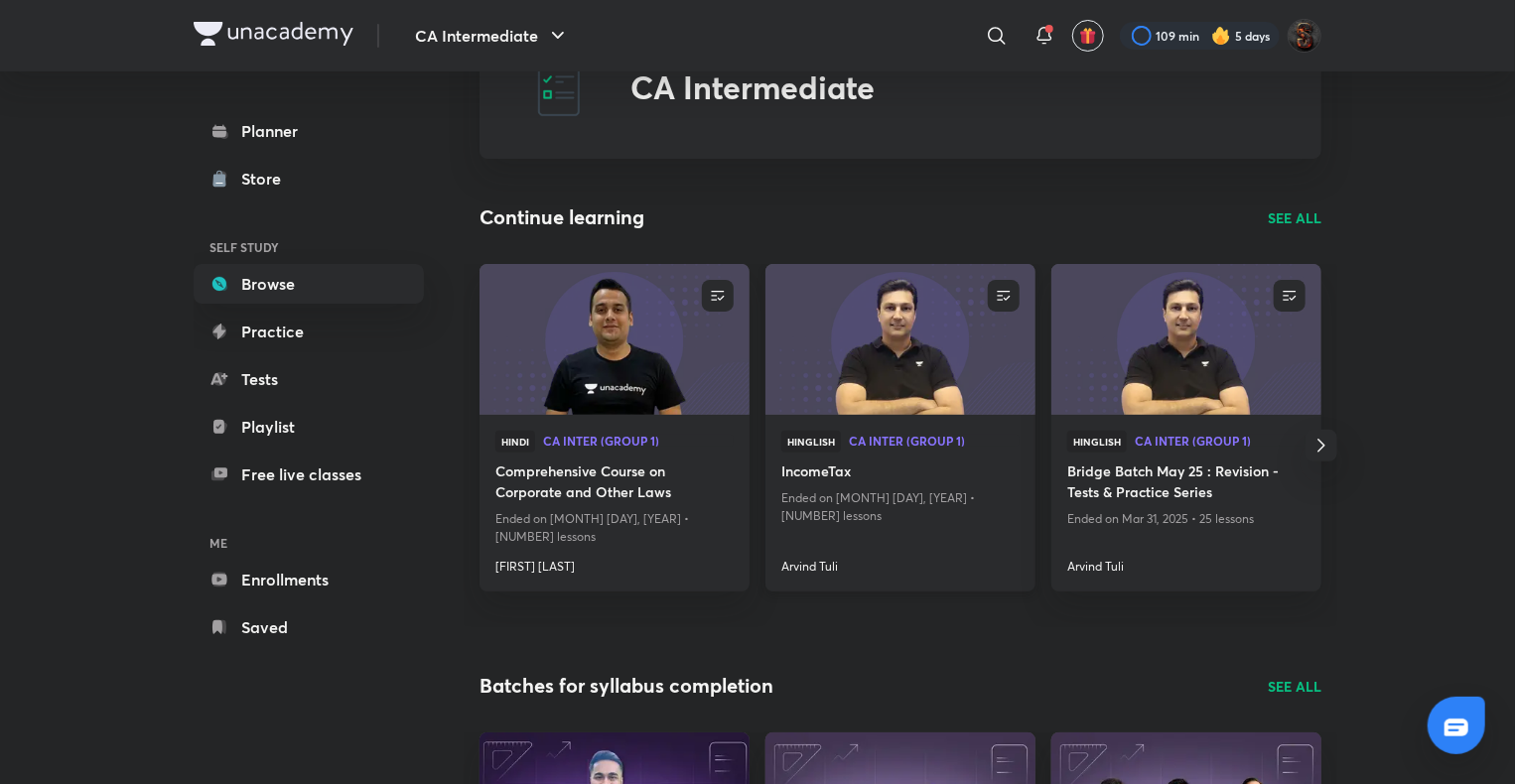 click at bounding box center [899, 338] 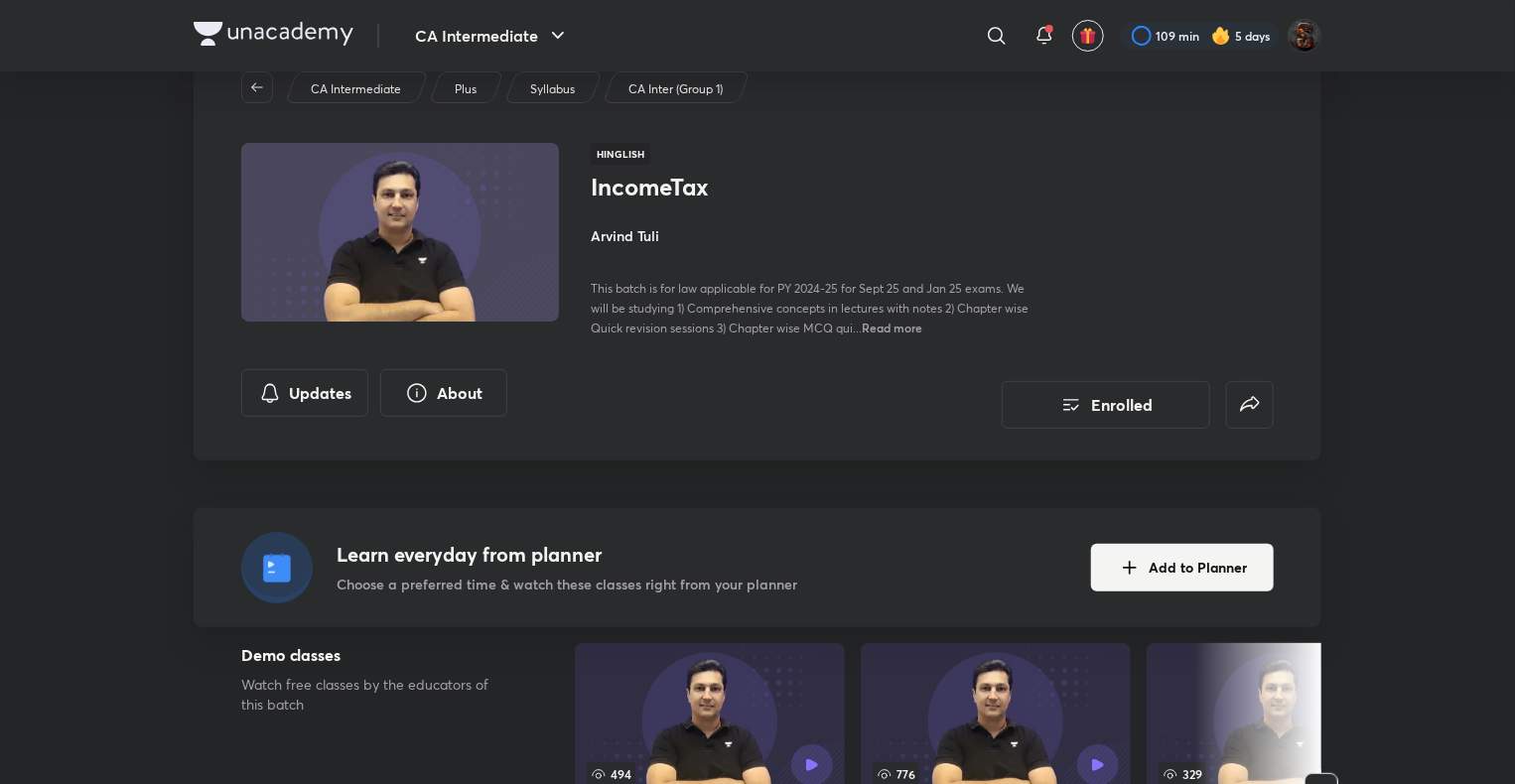 scroll, scrollTop: 0, scrollLeft: 0, axis: both 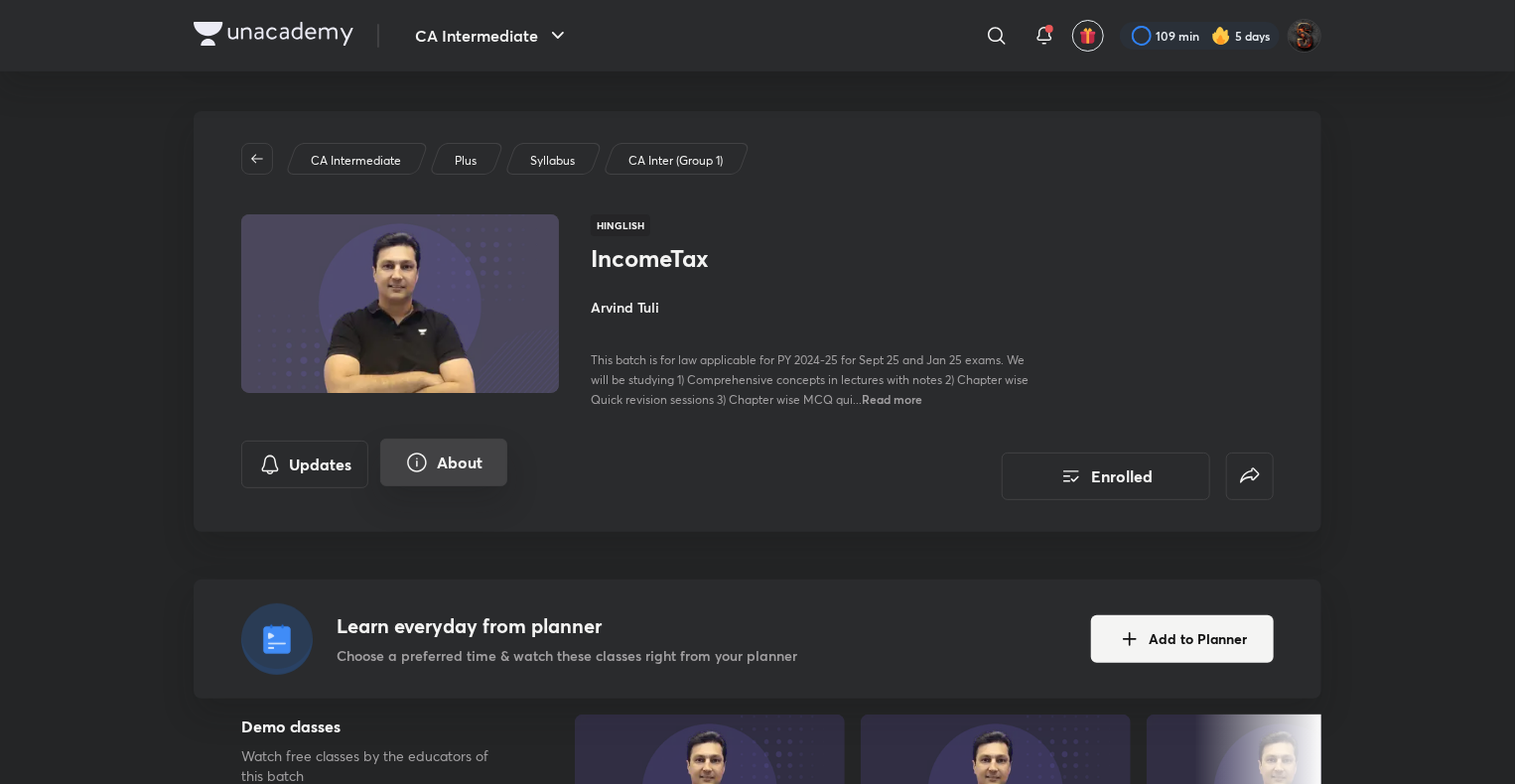 click on "About" at bounding box center (444, 462) 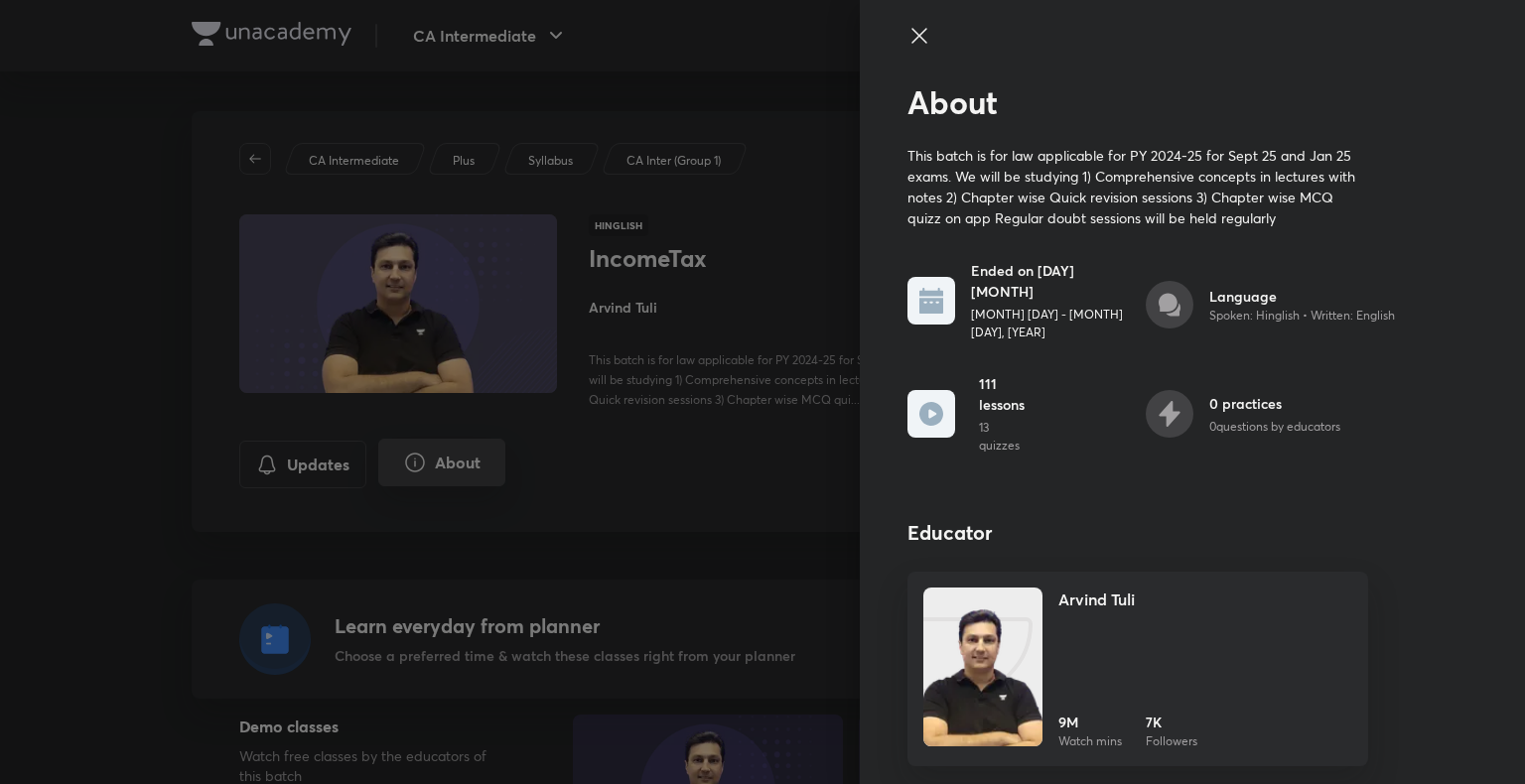 click at bounding box center [762, 392] 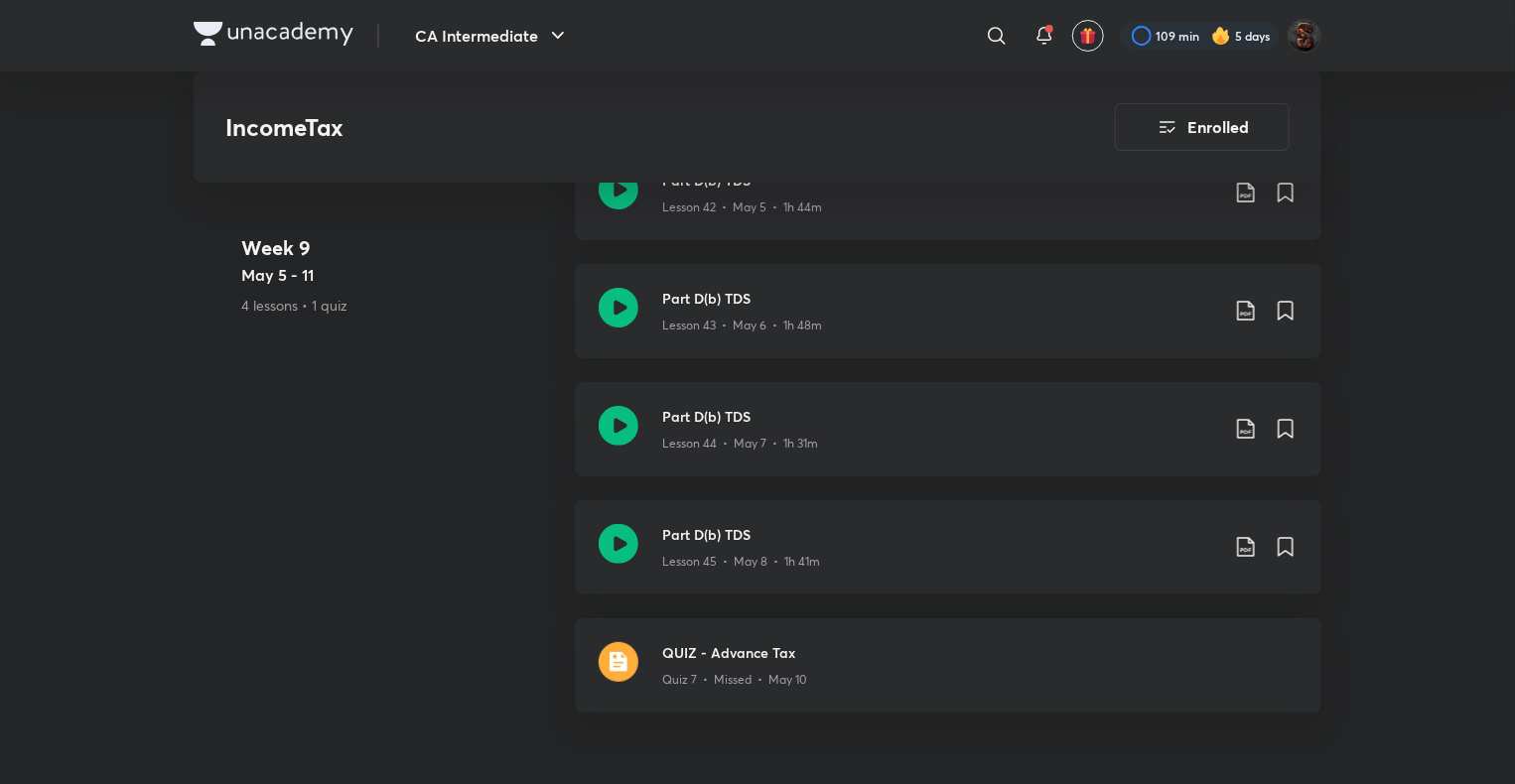 scroll, scrollTop: 7606, scrollLeft: 0, axis: vertical 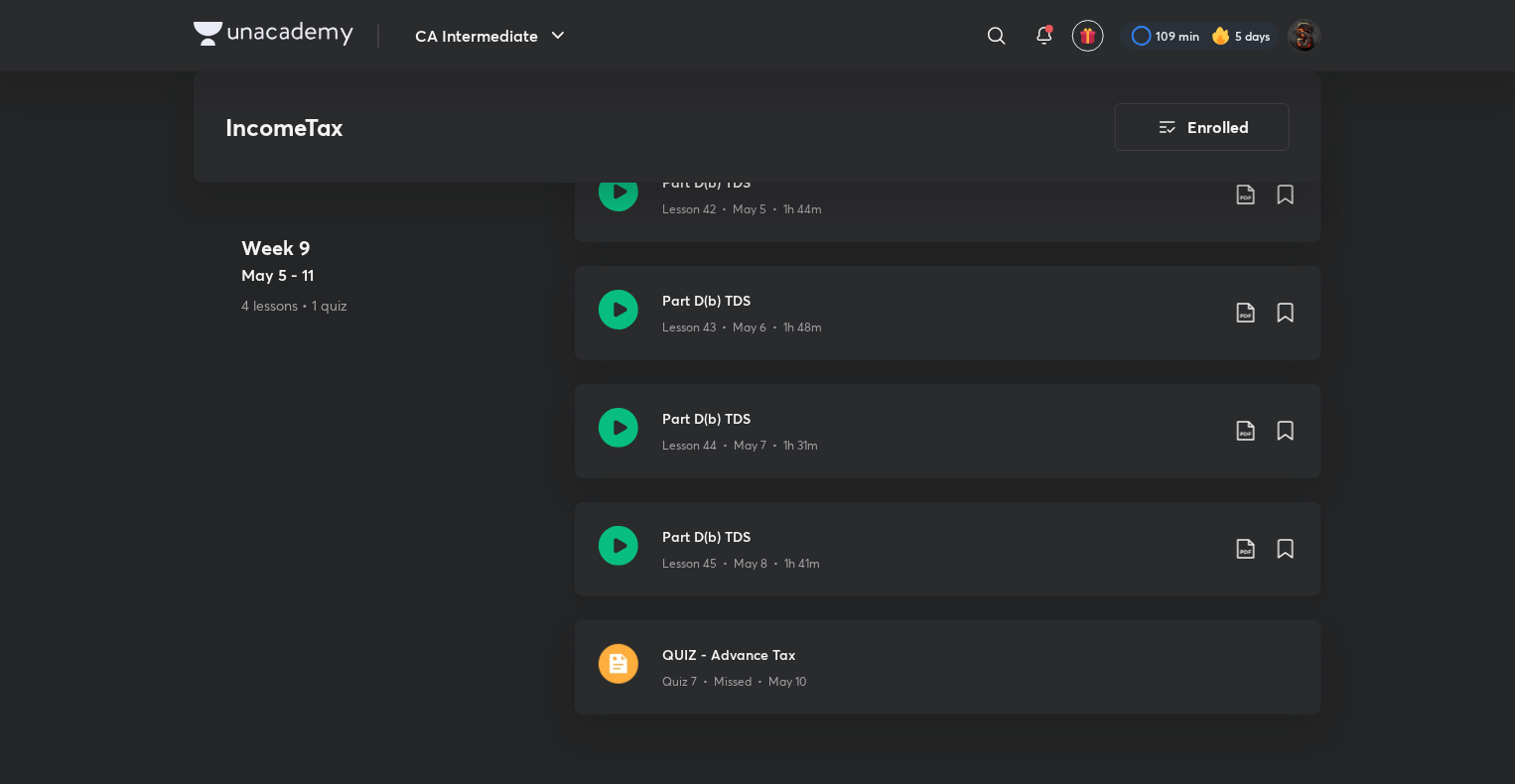 click on "Part D(b) TDS" at bounding box center (940, 536) 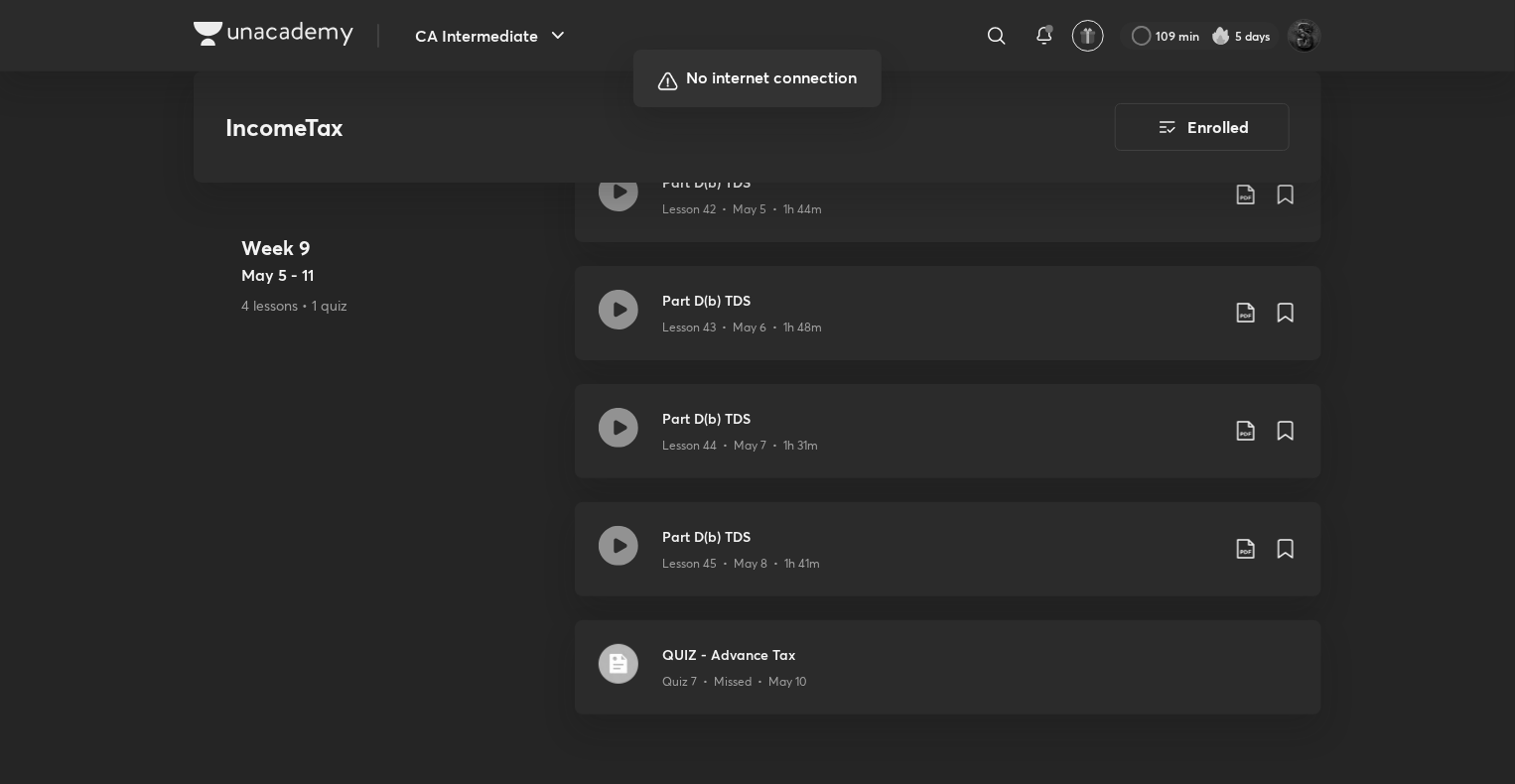 click at bounding box center (758, 392) 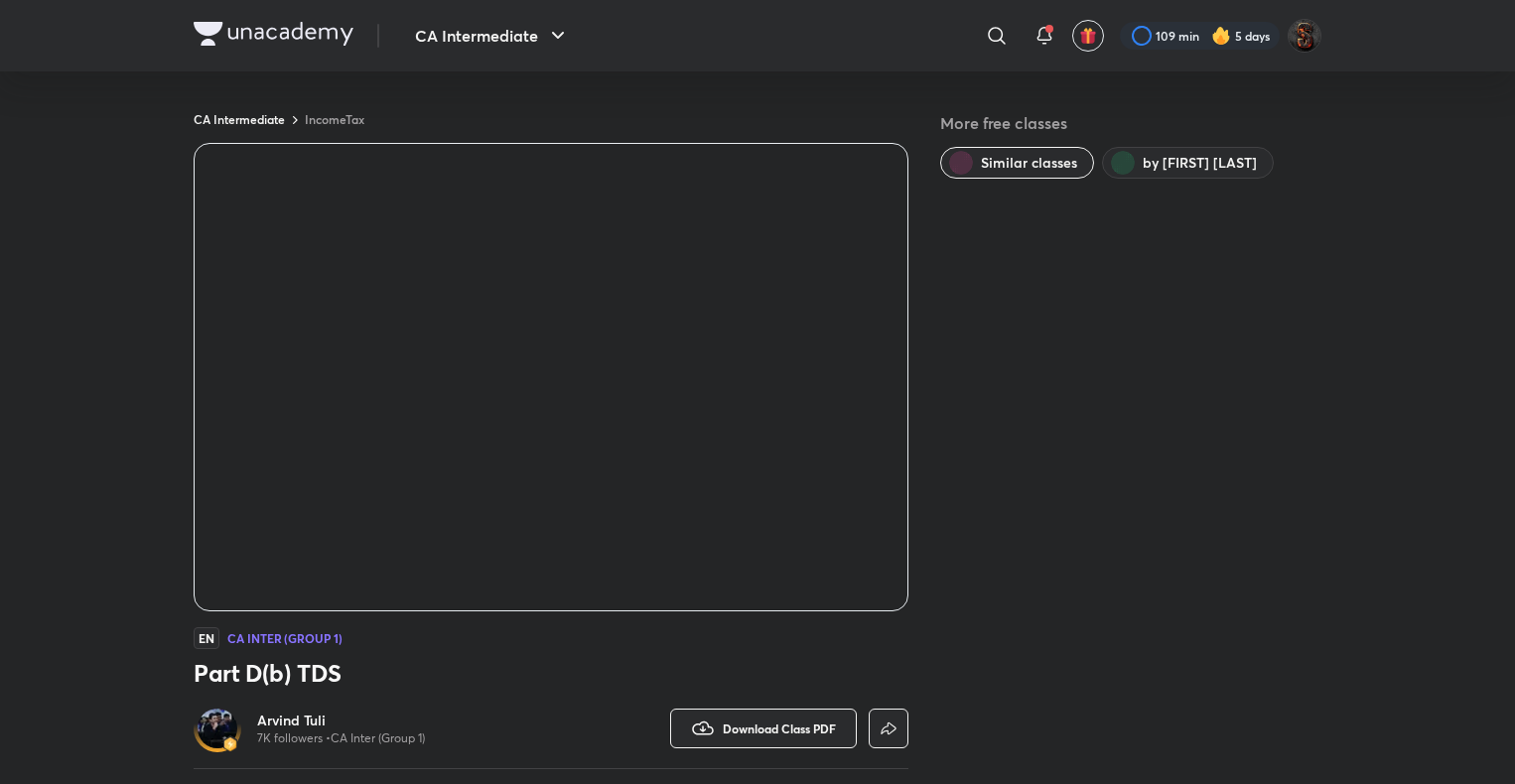 scroll, scrollTop: 1100, scrollLeft: 0, axis: vertical 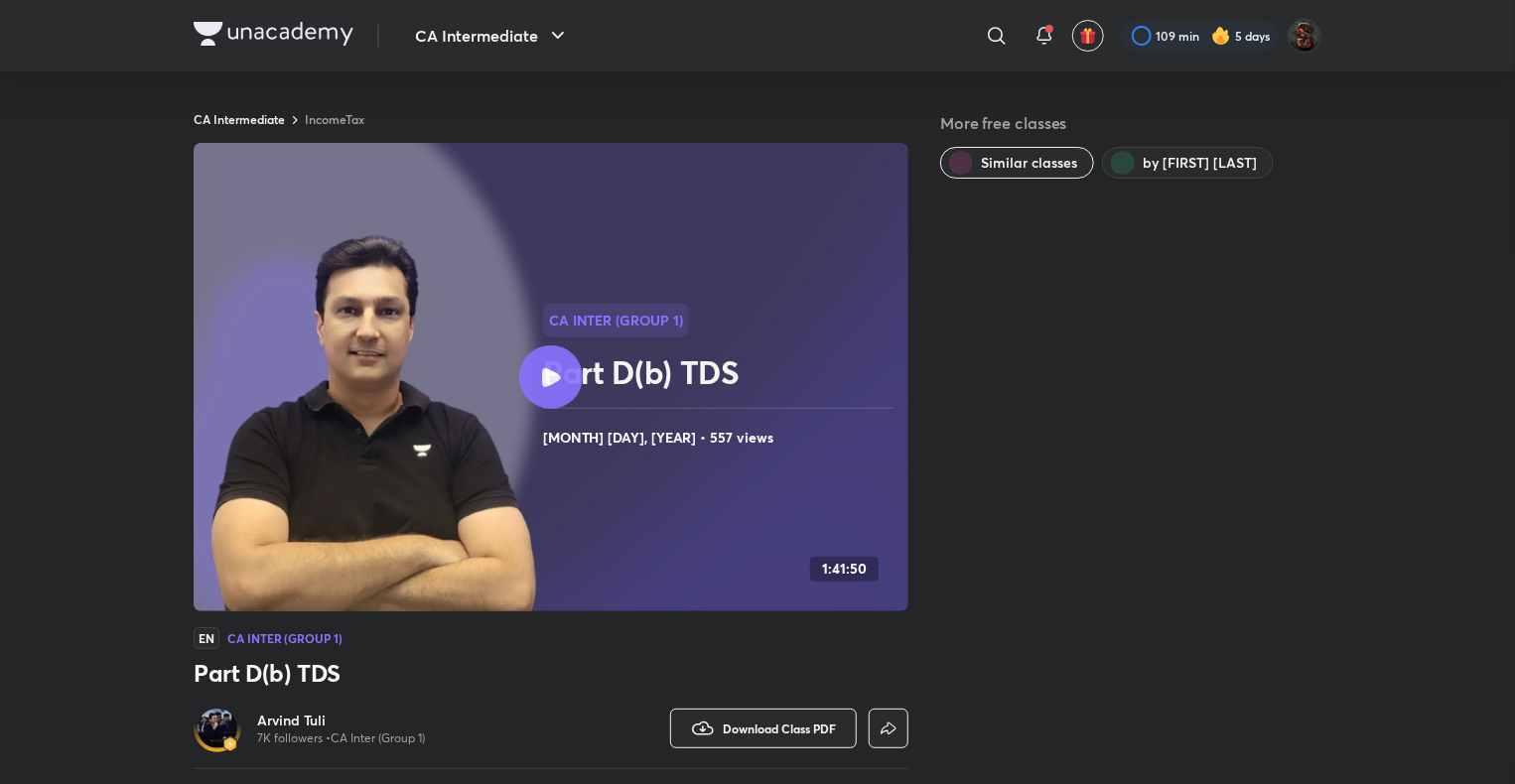 click on "IncomeTax" at bounding box center [335, 119] 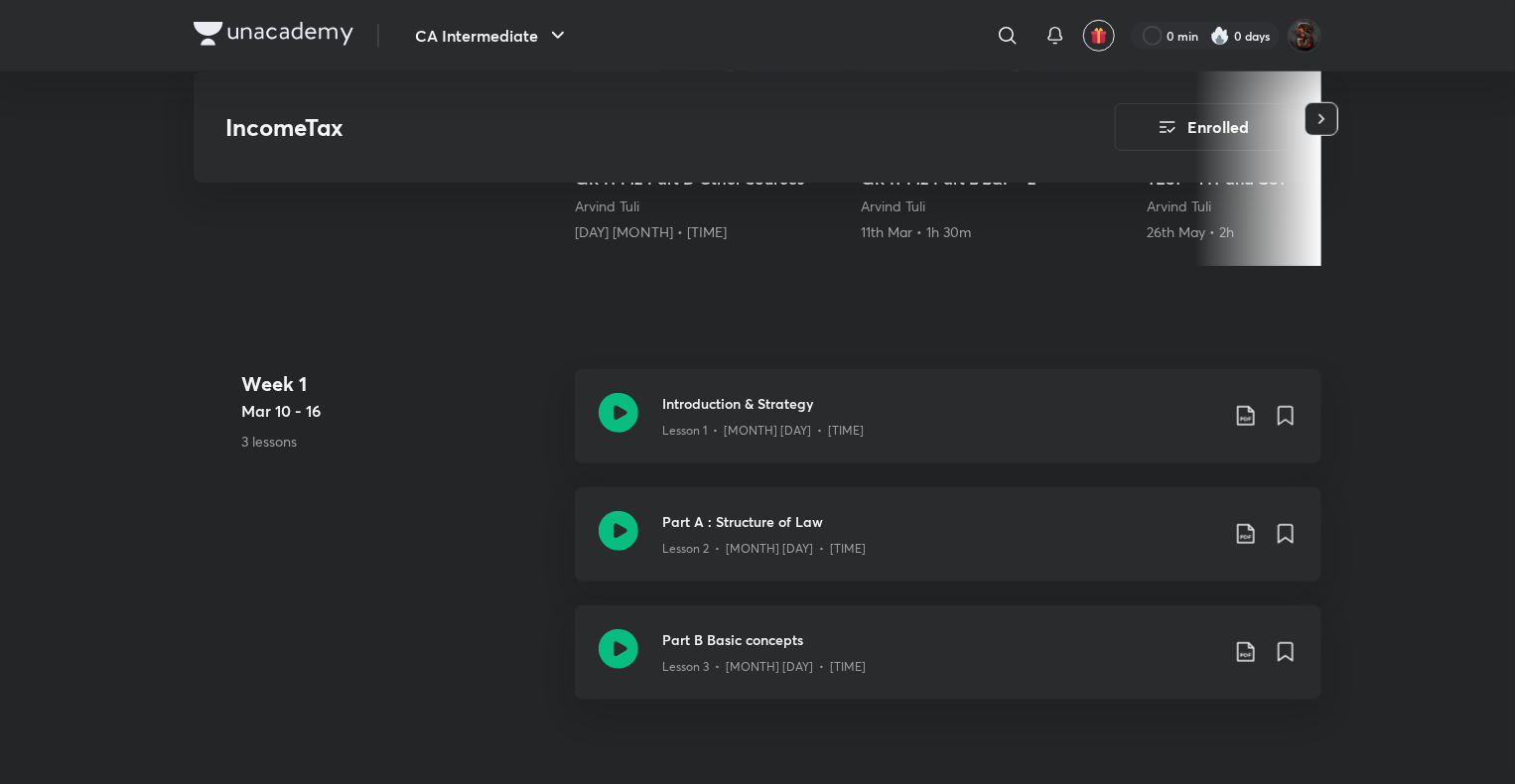 scroll, scrollTop: 875, scrollLeft: 0, axis: vertical 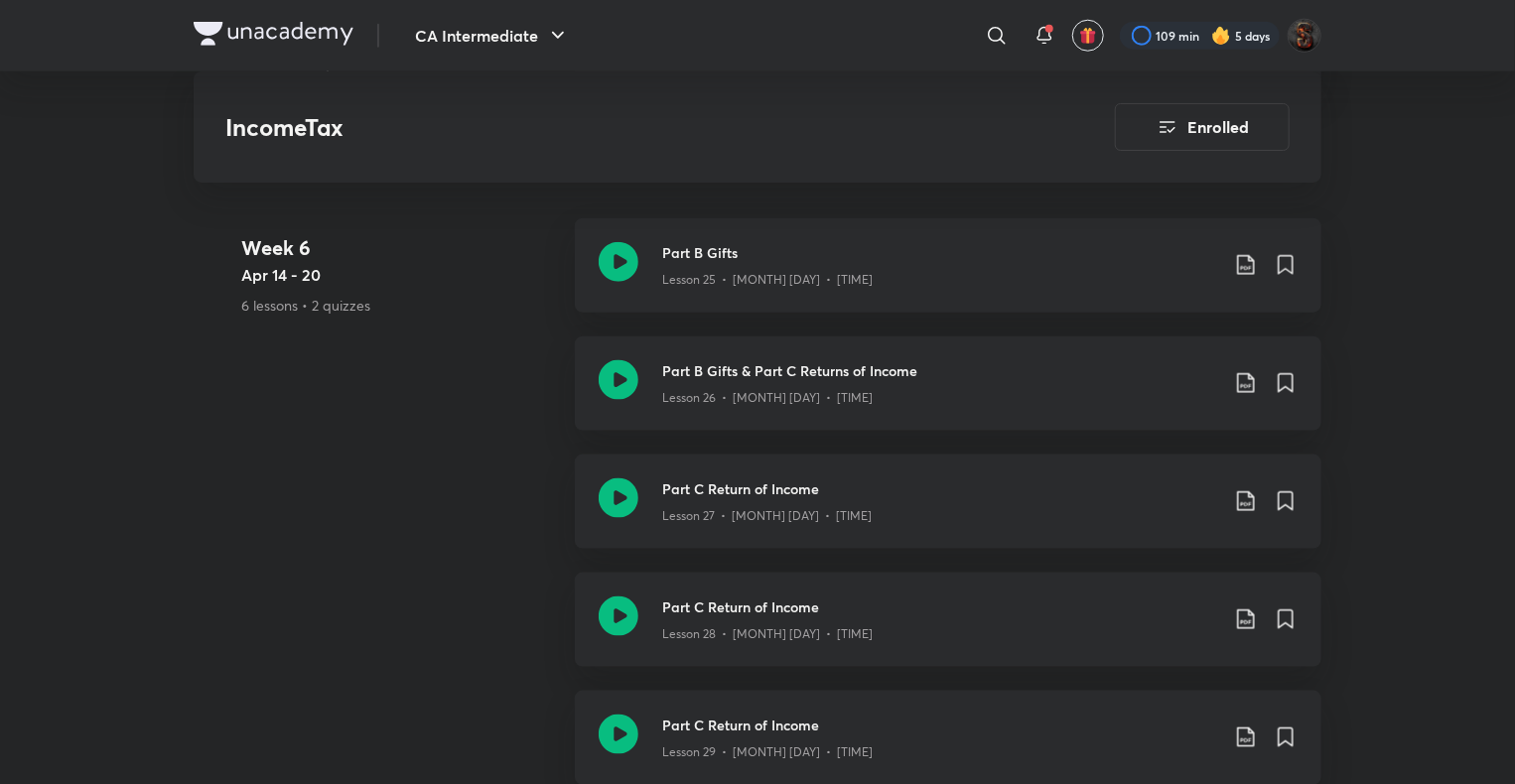 click 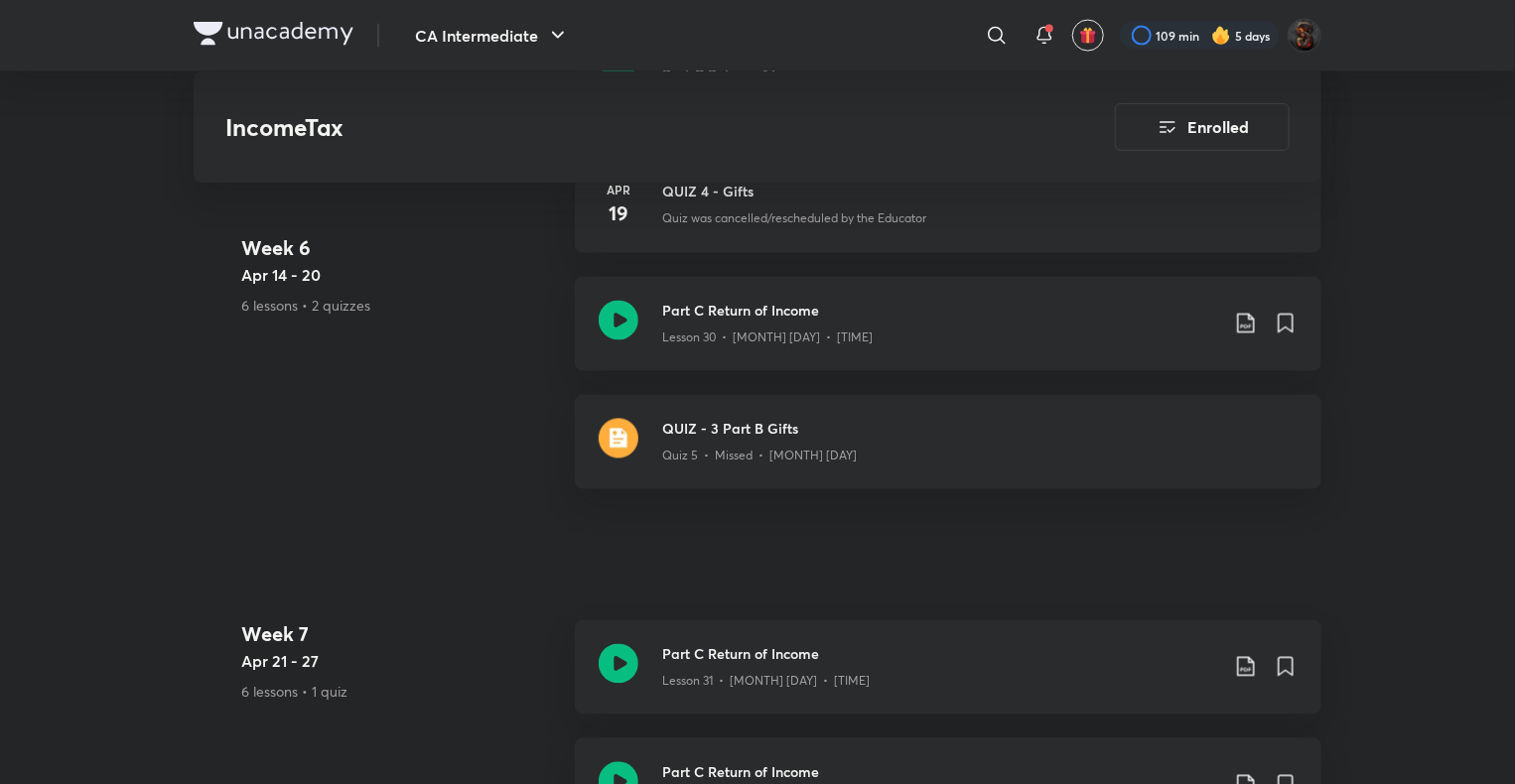 scroll, scrollTop: 5509, scrollLeft: 0, axis: vertical 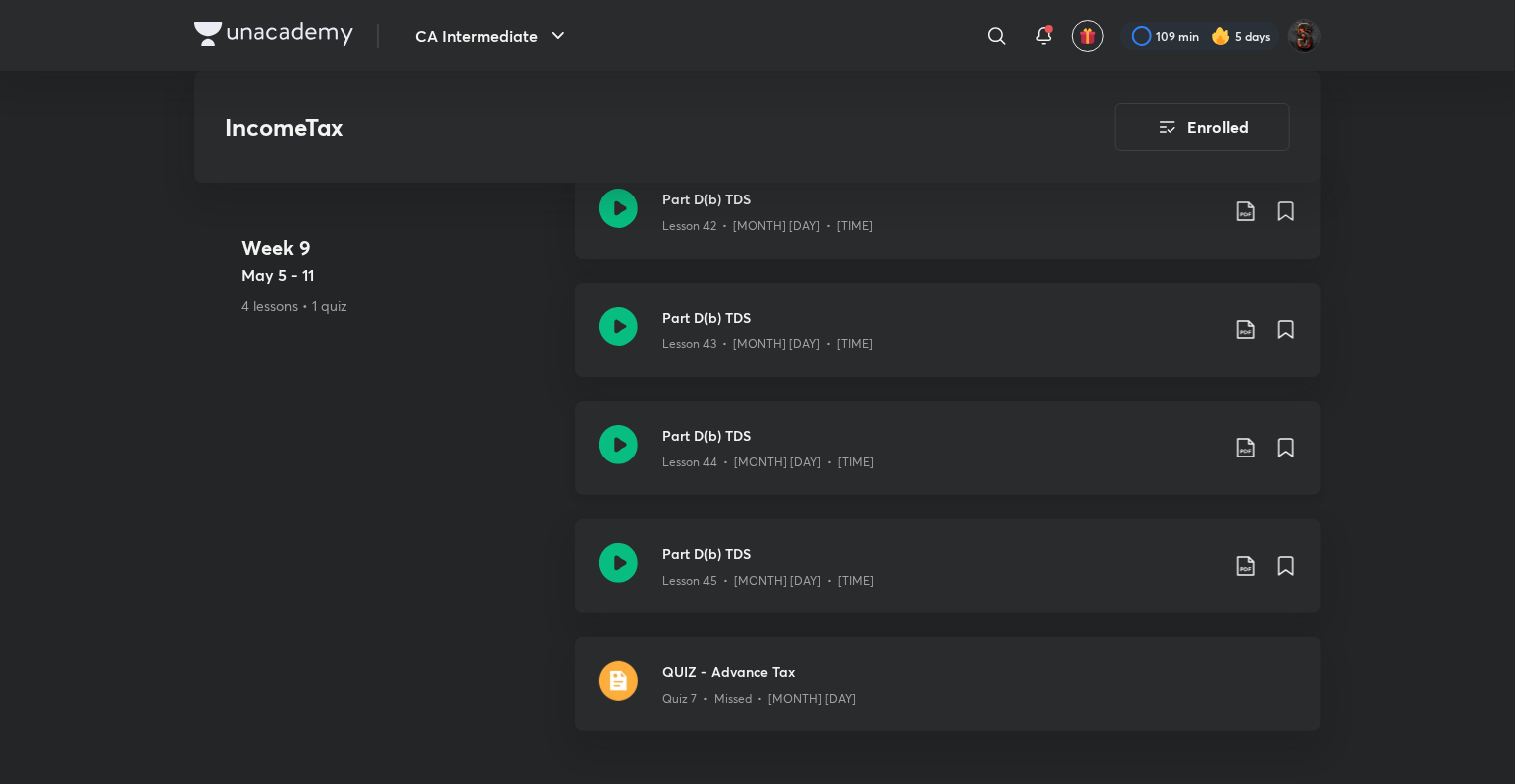 click on "Part D(b) TDS" at bounding box center (940, 435) 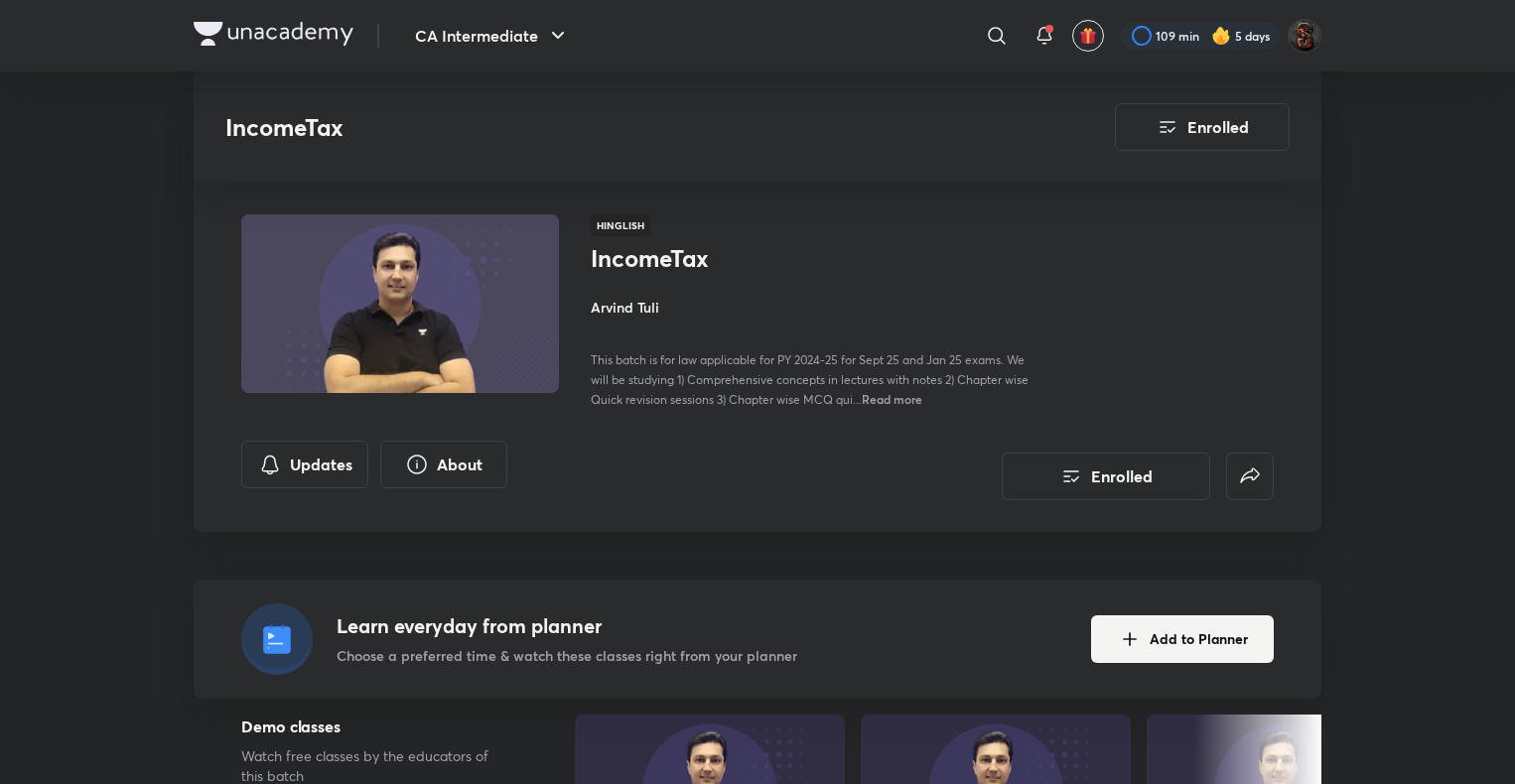 scroll, scrollTop: 7589, scrollLeft: 0, axis: vertical 